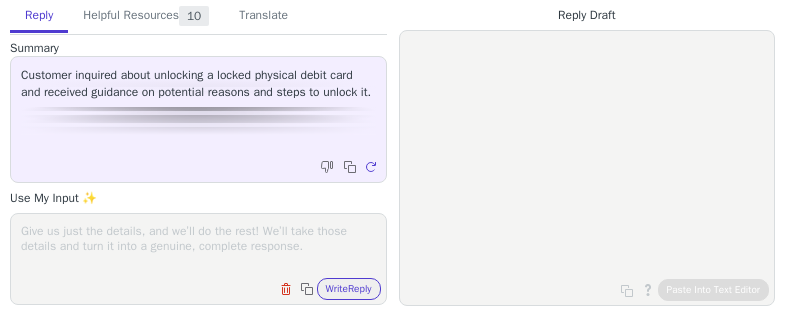 scroll, scrollTop: 0, scrollLeft: 0, axis: both 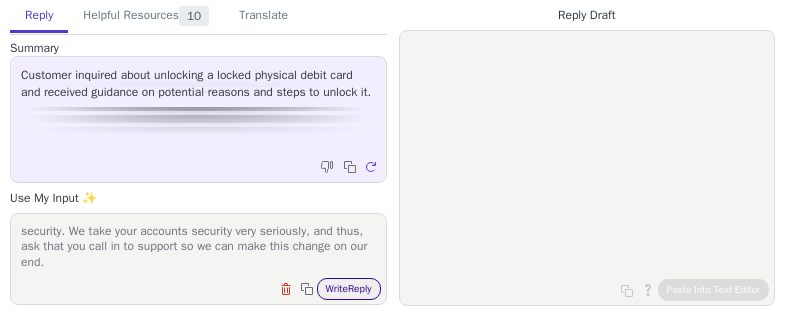 type on "Hi, please call in to support to have this card unlocked. We'll need to review transaction details and verify your identity for account security. We take your accounts security very seriously, and thus, ask that you call in to support so we can make this change on our end." 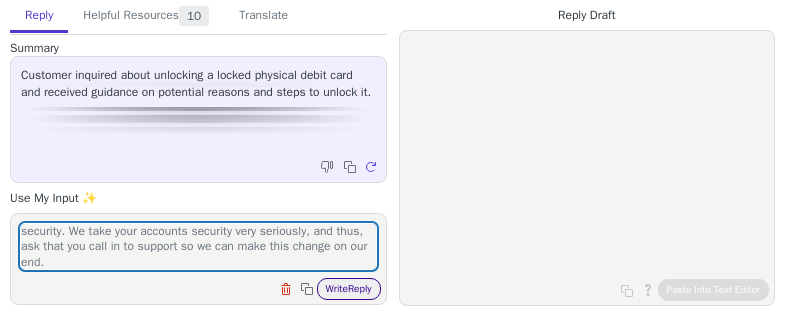 click on "Write  Reply" at bounding box center [349, 289] 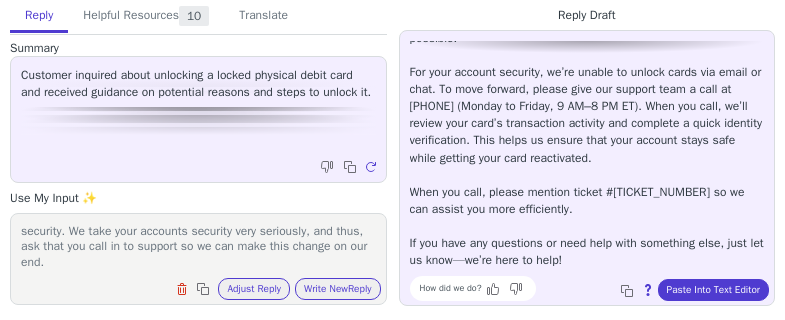 scroll, scrollTop: 96, scrollLeft: 0, axis: vertical 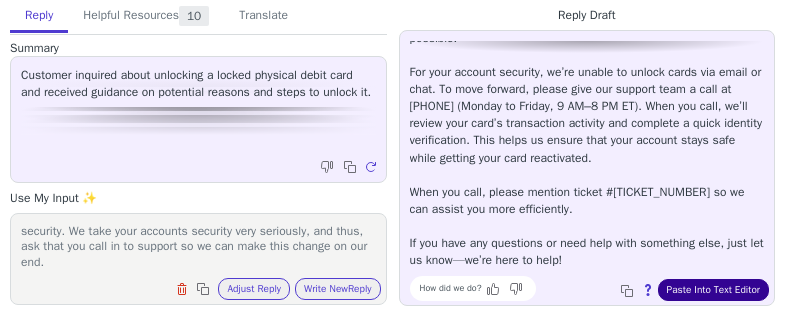 click on "Paste Into Text Editor" at bounding box center [713, 290] 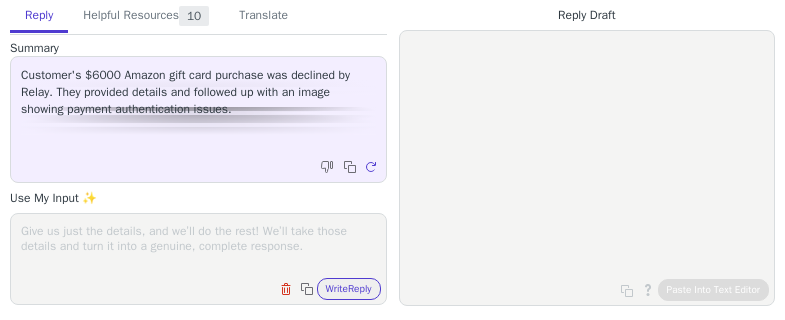 scroll, scrollTop: 0, scrollLeft: 0, axis: both 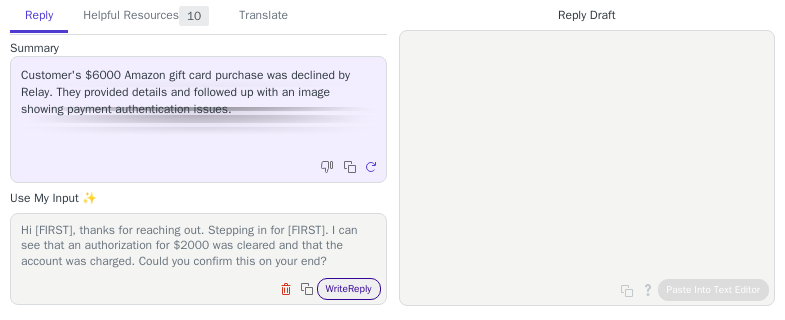 type on "Hi [FIRST], thanks for reaching out. Stepping in for [FIRST]. I can see that an authorization for $2000 was cleared and that the account was charged. Could you confirm this on your end?" 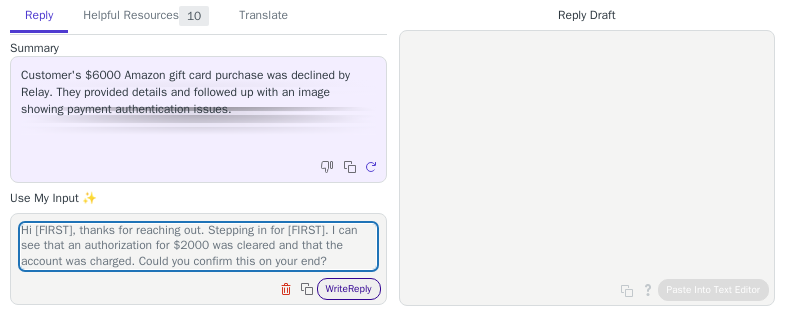 click on "Write  Reply" at bounding box center [349, 289] 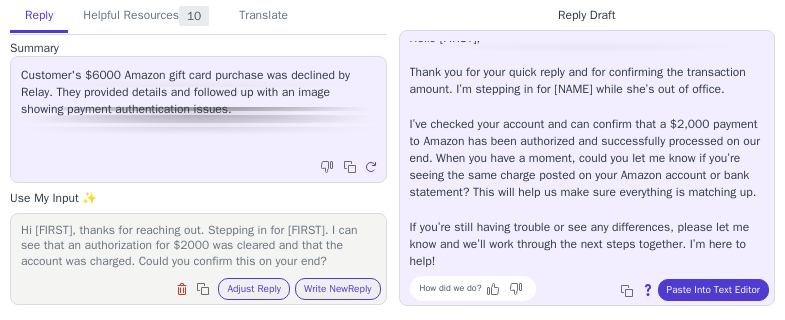 scroll, scrollTop: 0, scrollLeft: 0, axis: both 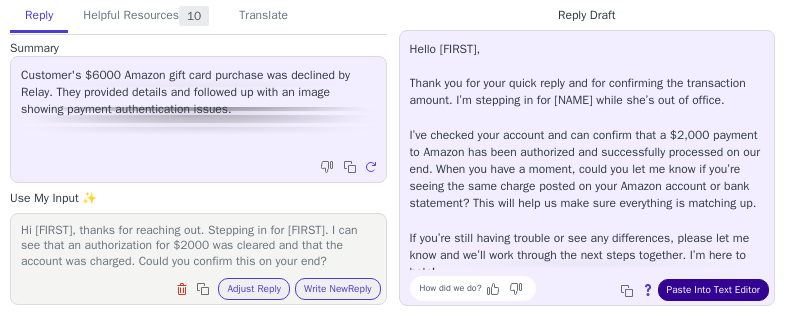 click on "Paste Into Text Editor" at bounding box center (713, 290) 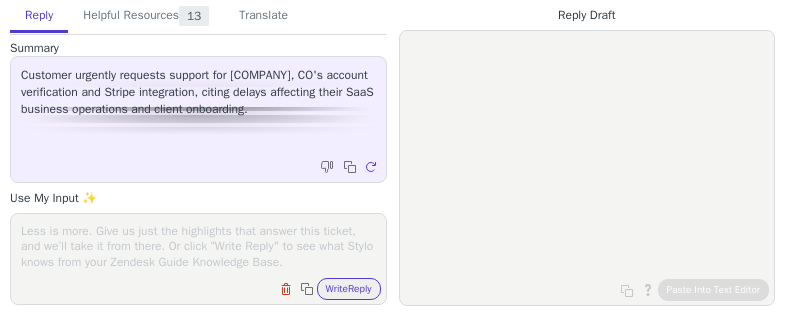 scroll, scrollTop: 0, scrollLeft: 0, axis: both 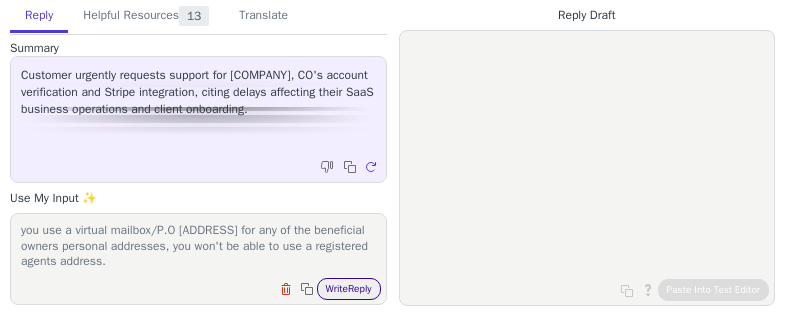 type on "Hi Hyba,
Could you confirm the error message you're seeing on your end when trying to use a registered agents address? You should be able to use a registered agents address as long as you provide a physical address for all beneficial owners listed on the account. If you use a virtual mailbox/P.O box for any of the beneficial owners personal addresses, you won't be able to use a registered agents address." 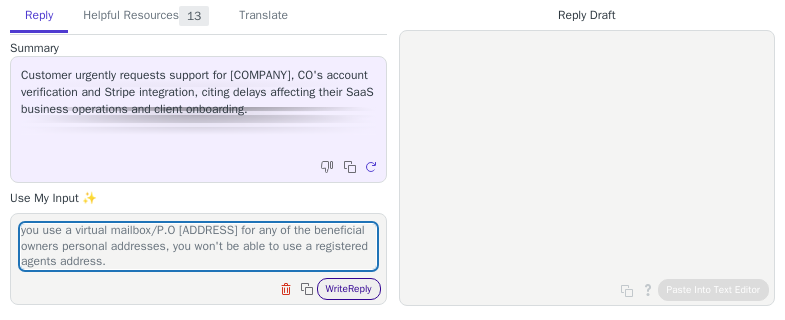 click on "Write  Reply" at bounding box center [349, 289] 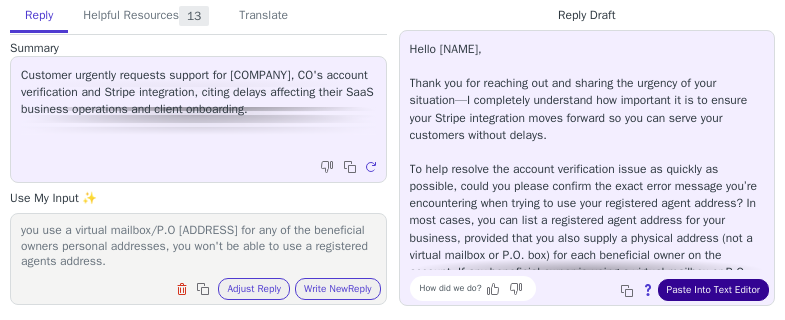 click on "Paste Into Text Editor" at bounding box center (713, 290) 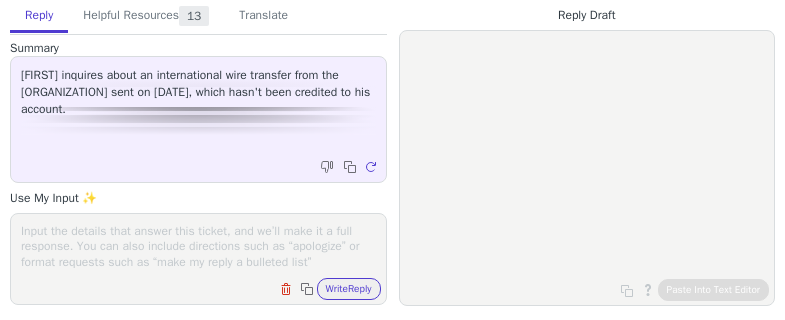 scroll, scrollTop: 0, scrollLeft: 0, axis: both 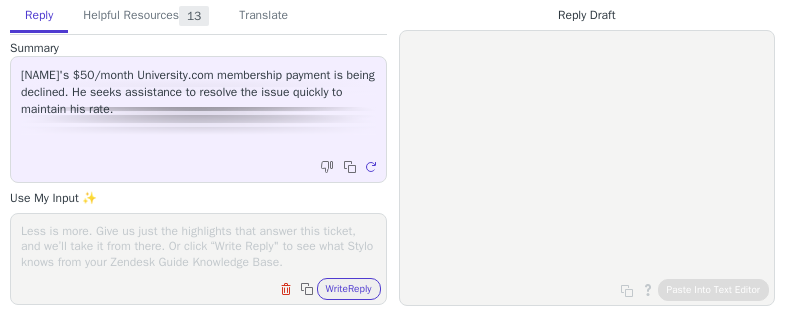click at bounding box center [198, 246] 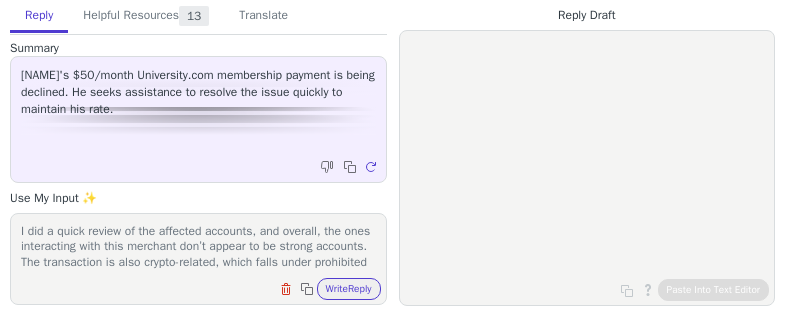 scroll, scrollTop: 62, scrollLeft: 0, axis: vertical 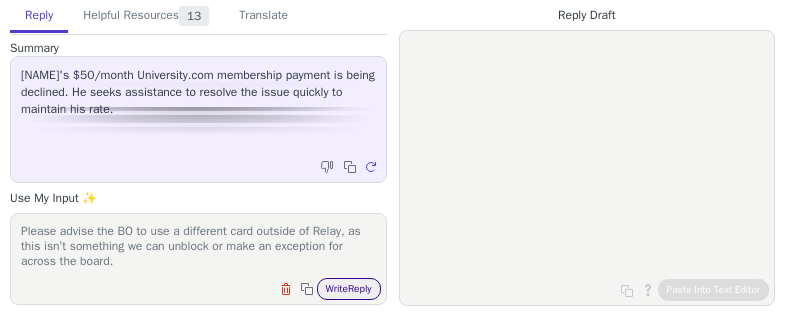 type on "I did a quick review of the affected accounts, and overall, the ones interacting with this merchant don’t appear to be strong accounts. The transaction is also crypto-related, which falls under prohibited activity.
Please advise the BO to use a different card outside of Relay, as this isn’t something we can unblock or make an exception for across the board." 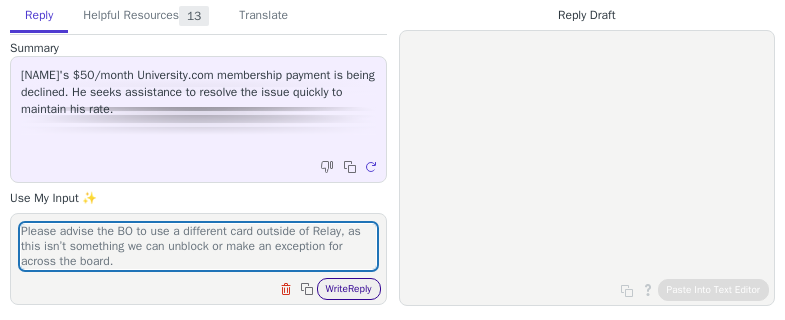click on "Write  Reply" at bounding box center (349, 289) 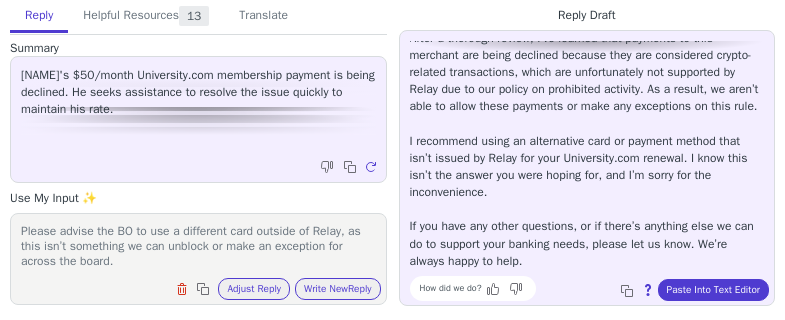 scroll, scrollTop: 148, scrollLeft: 0, axis: vertical 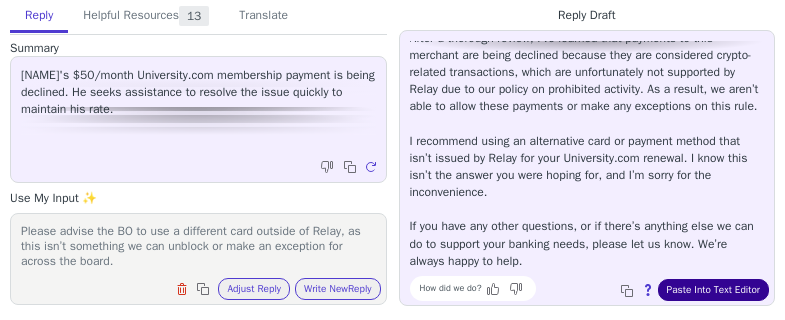 click on "Paste Into Text Editor" at bounding box center (713, 290) 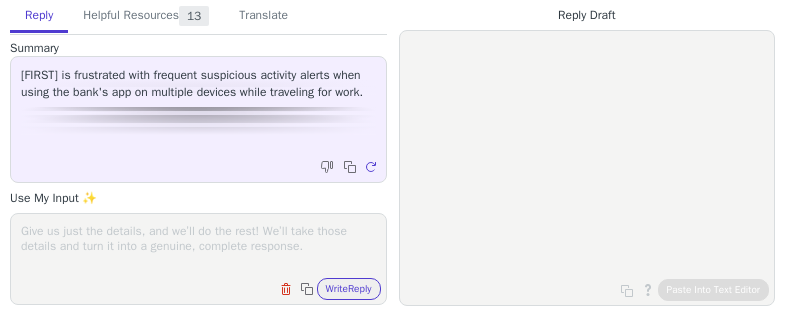 scroll, scrollTop: 0, scrollLeft: 0, axis: both 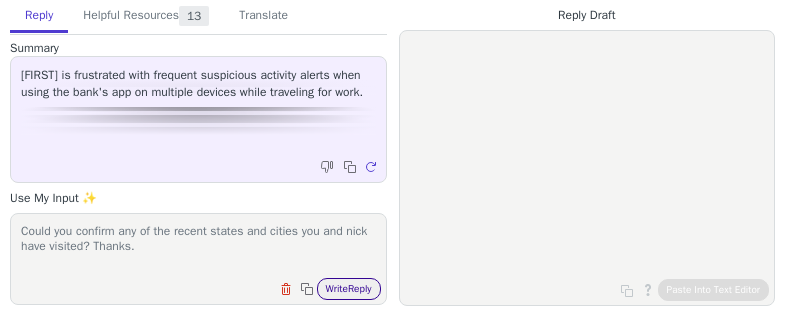 type on "Could you confirm any of the recent states and cities you and nick have visited? Thanks." 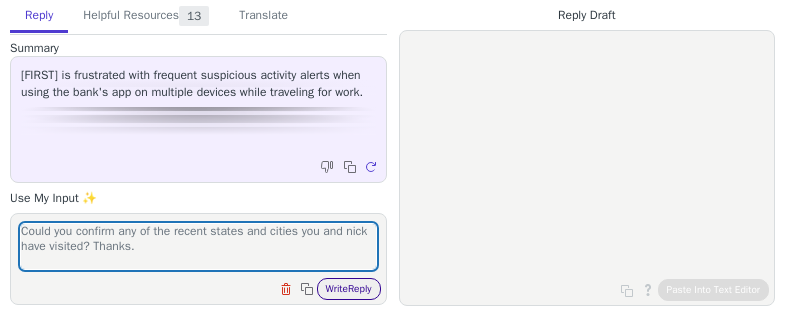 click on "Write  Reply" at bounding box center (349, 289) 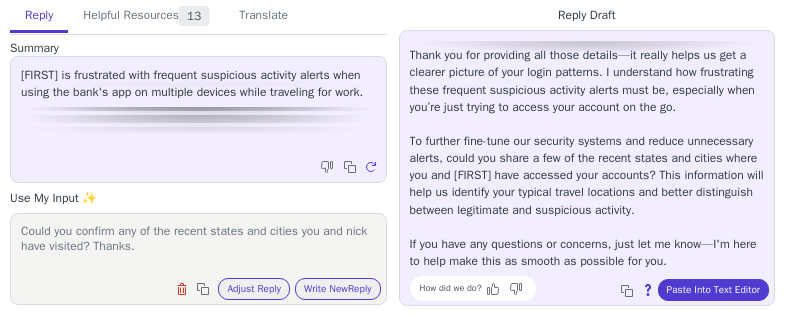 scroll, scrollTop: 62, scrollLeft: 0, axis: vertical 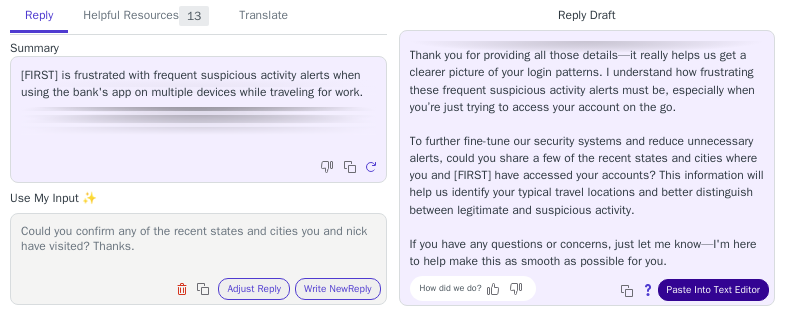 click on "Paste Into Text Editor" at bounding box center [713, 290] 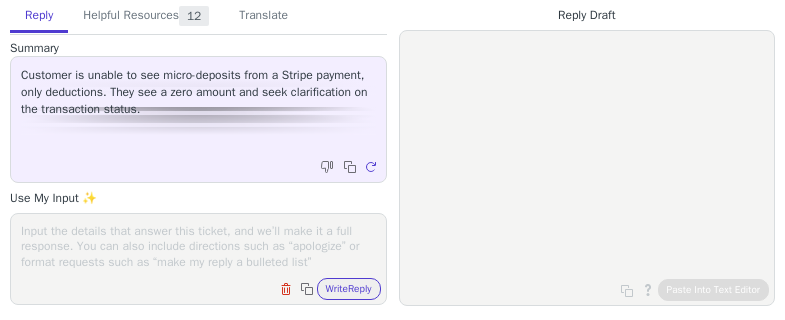 scroll, scrollTop: 0, scrollLeft: 0, axis: both 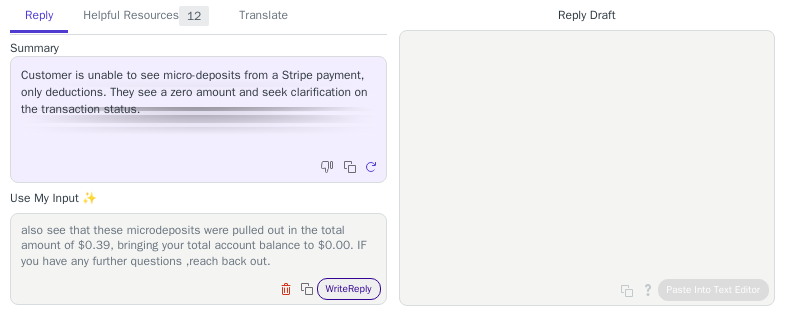 type on "Hi, thanks for reaching out! I can see that there were two microdeposts in the amount of $0.29 and $0.10 on [DATE]. I can also see that these microdeposits were pulled out in the total amount of $0.39, bringing your total account balance to $0.00. IF you have any further questions ,reach back out." 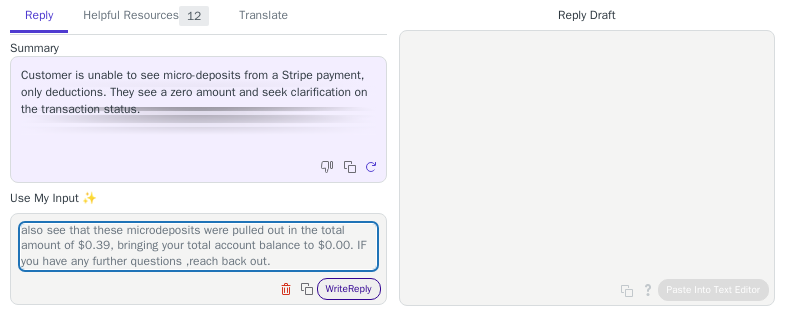 click on "Write  Reply" at bounding box center (349, 289) 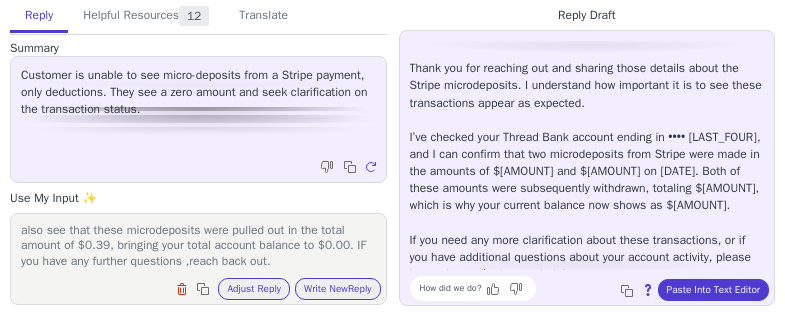 scroll, scrollTop: 45, scrollLeft: 0, axis: vertical 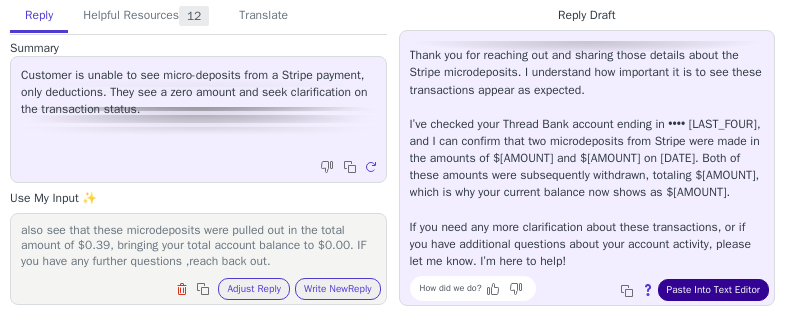 click on "Paste Into Text Editor" at bounding box center (713, 290) 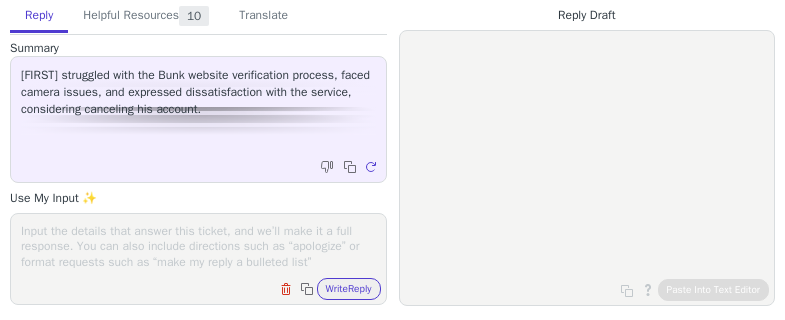scroll, scrollTop: 0, scrollLeft: 0, axis: both 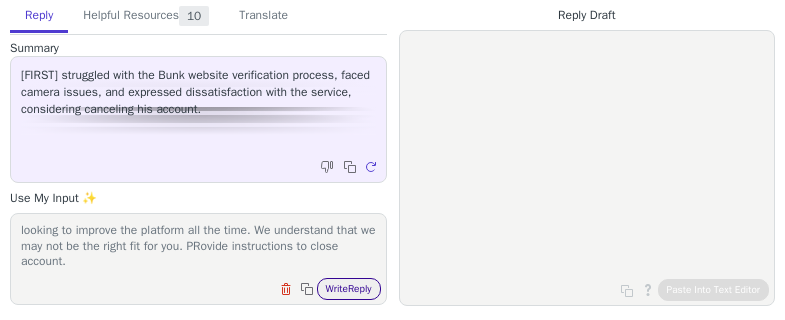 type on "Totally fair and great feedback. We are a newer service, and are looking to improve the platform all the time. We understand that we may not be the right fit for you. PRovide instructions to close account." 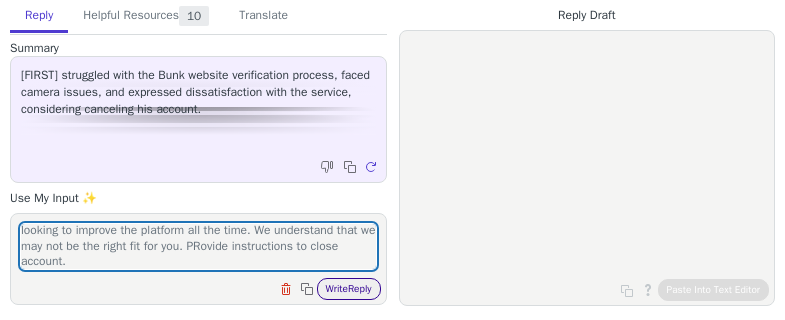 click on "Write  Reply" at bounding box center (349, 289) 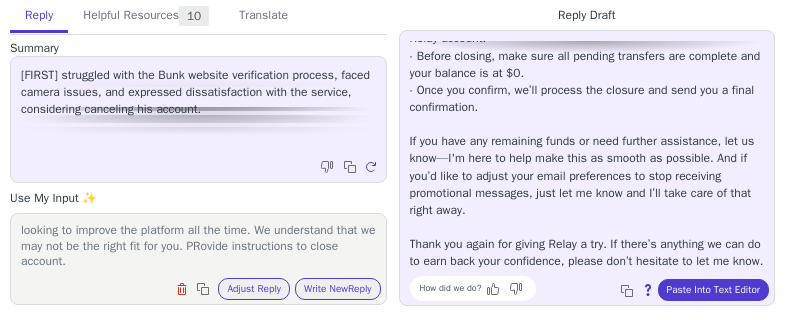 scroll, scrollTop: 336, scrollLeft: 0, axis: vertical 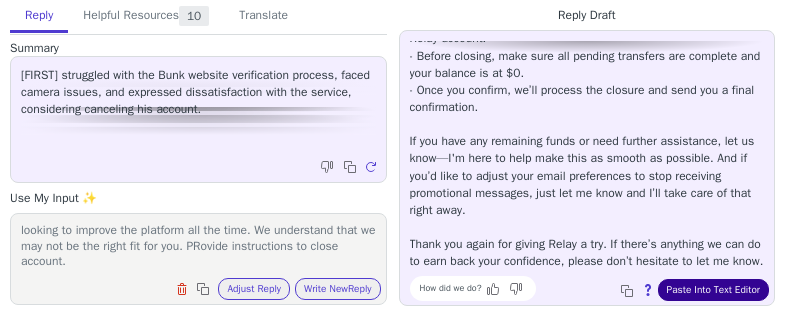 click on "Paste Into Text Editor" at bounding box center (713, 290) 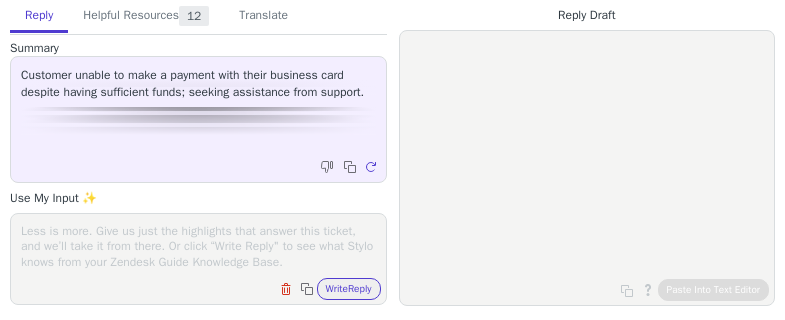 scroll, scrollTop: 0, scrollLeft: 0, axis: both 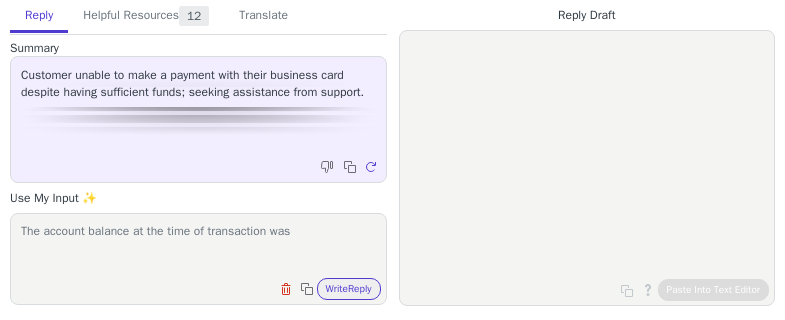 paste on "$420.65" 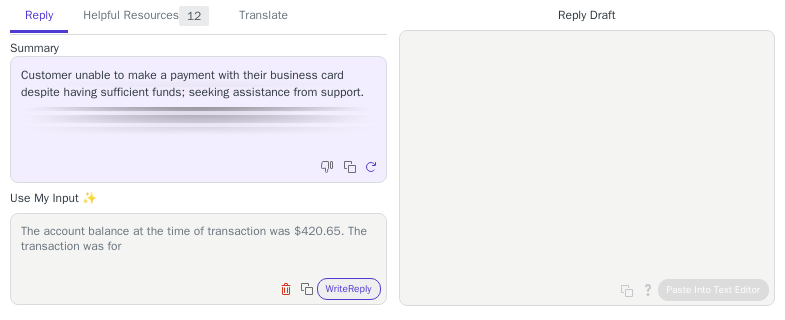 paste on "$[AMOUNT]" 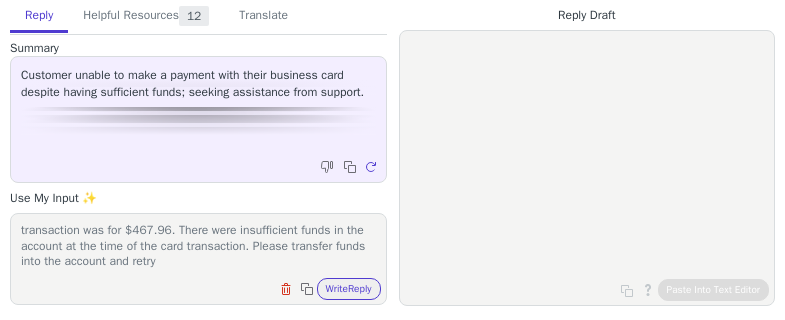 scroll, scrollTop: 31, scrollLeft: 0, axis: vertical 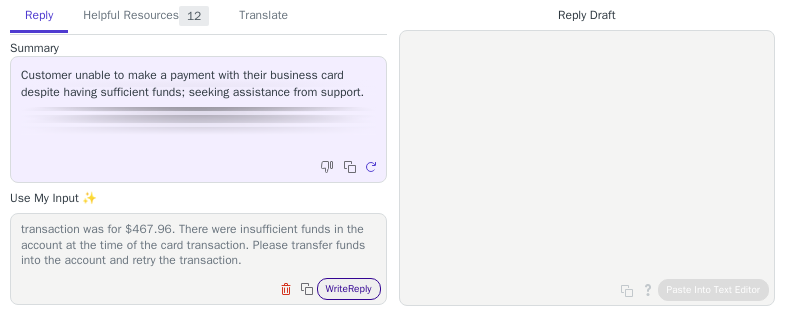 type on "The account balance at the time of transaction was $420.65. The transaction was for $467.96. There were insufficient funds in the account at the time of the card transaction. Please transfer funds into the account and retry the transaction." 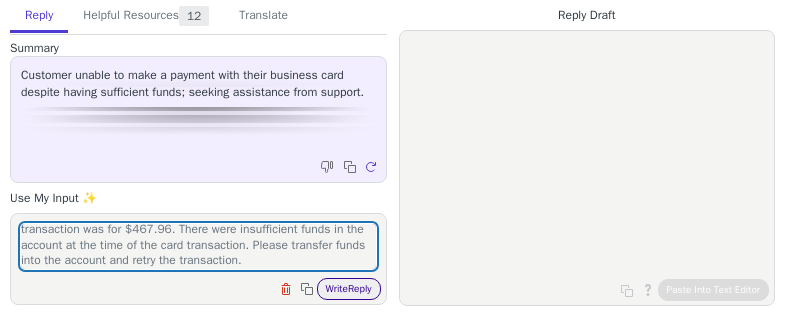 click on "Write  Reply" at bounding box center (349, 289) 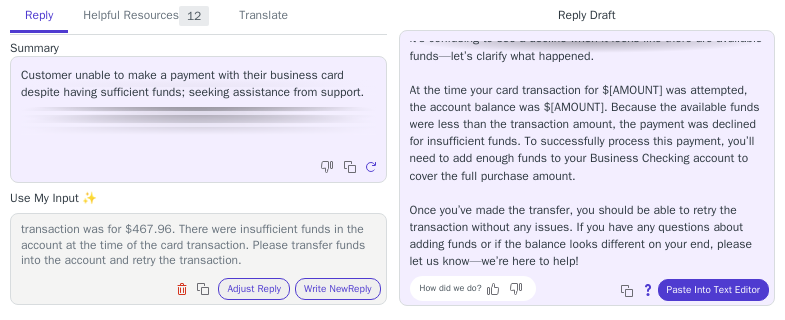 scroll, scrollTop: 96, scrollLeft: 0, axis: vertical 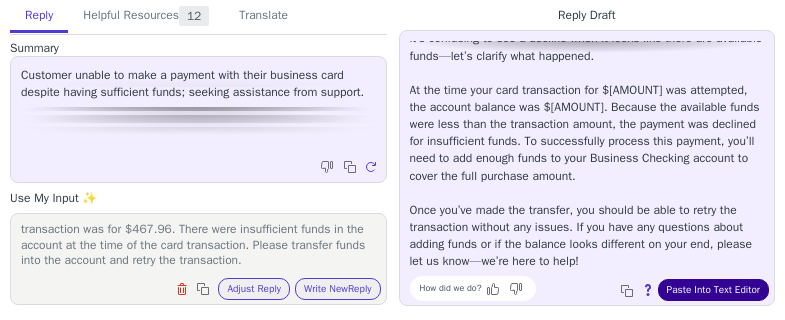 click on "Paste Into Text Editor" at bounding box center [713, 290] 